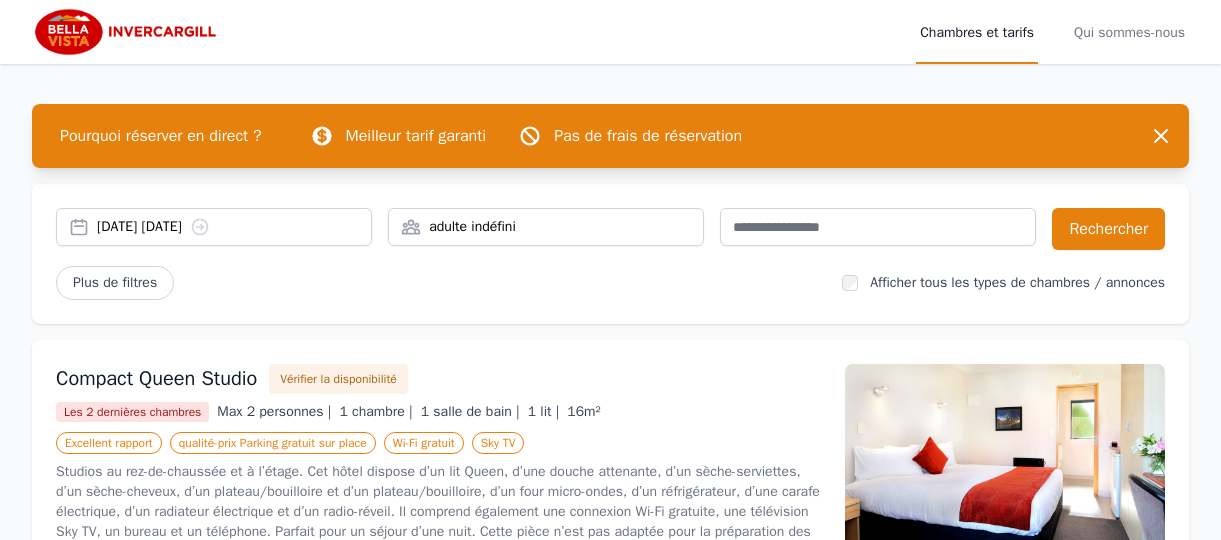scroll, scrollTop: 0, scrollLeft: 0, axis: both 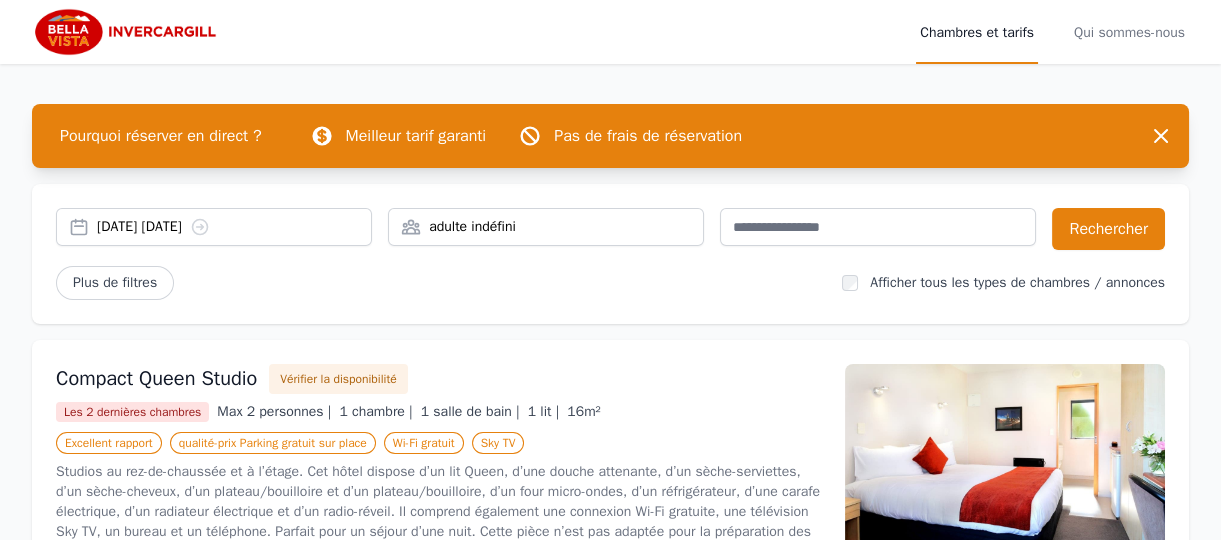 click on "18 juil 202519 juil 2025" at bounding box center [214, 227] 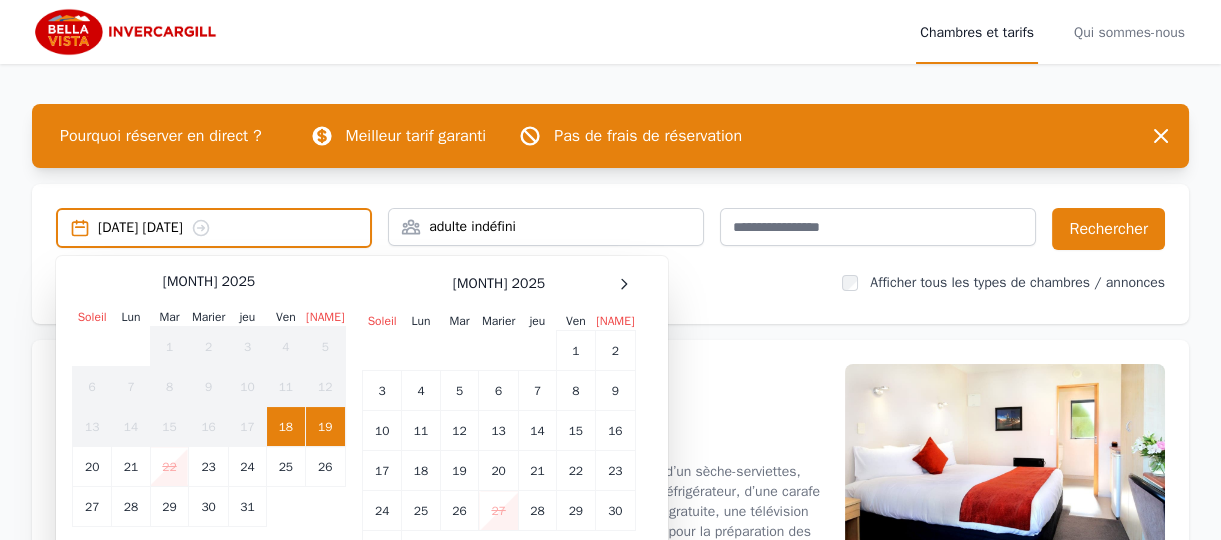 click on "19" at bounding box center [325, 427] 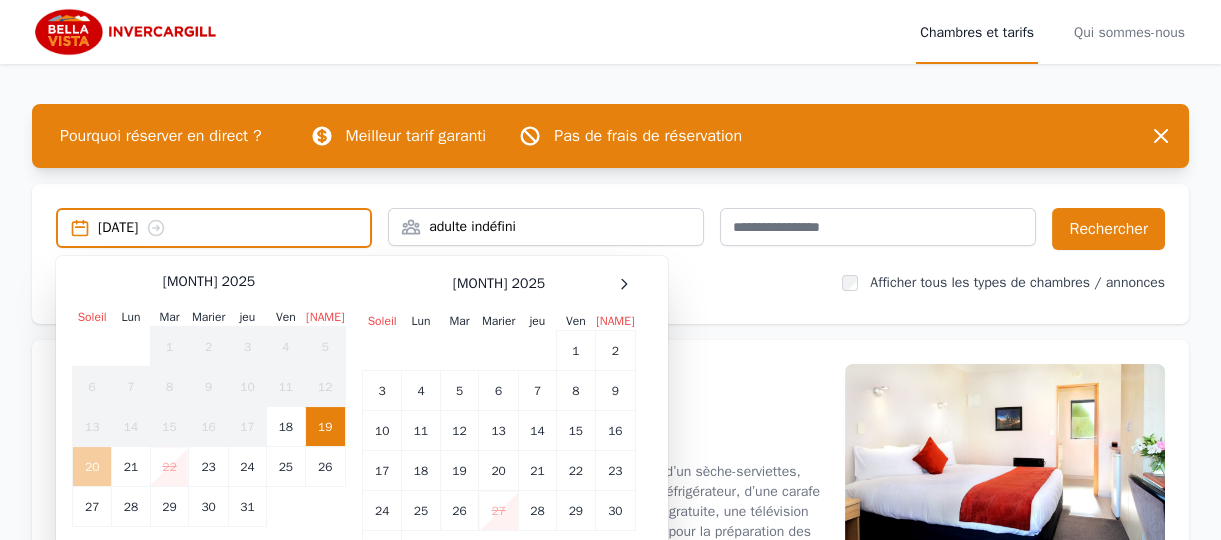 click on "20" at bounding box center [92, 467] 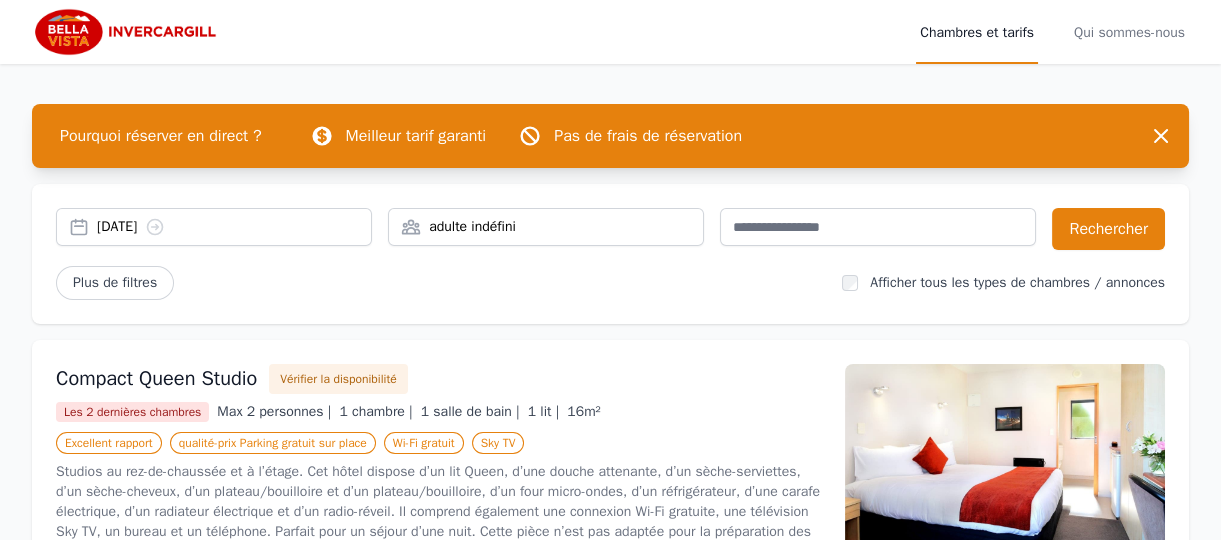 click 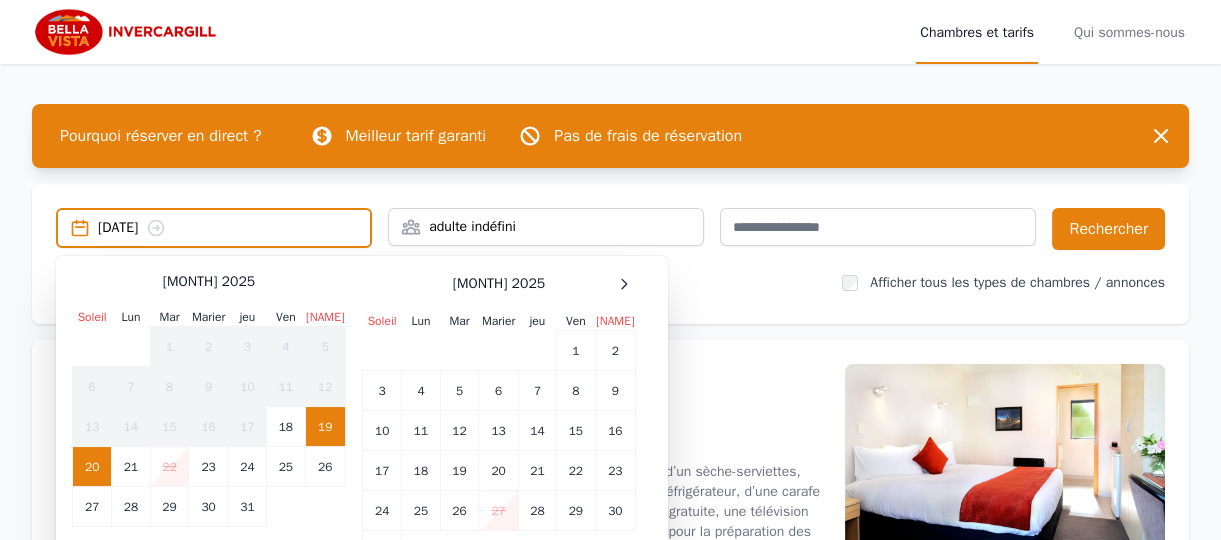 click on "20" at bounding box center [92, 467] 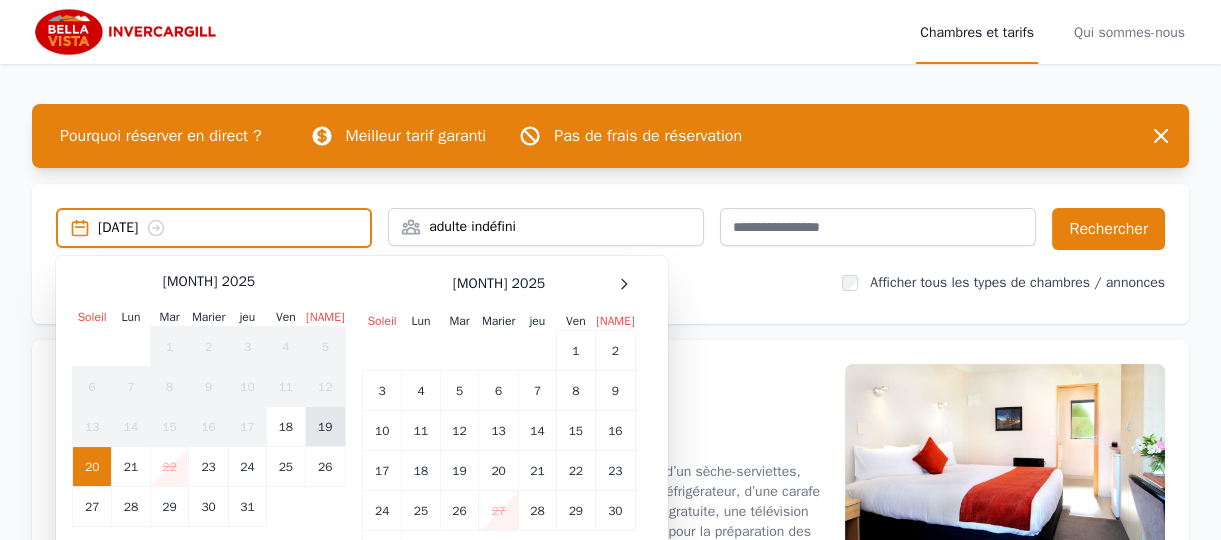 click on "19" at bounding box center (325, 427) 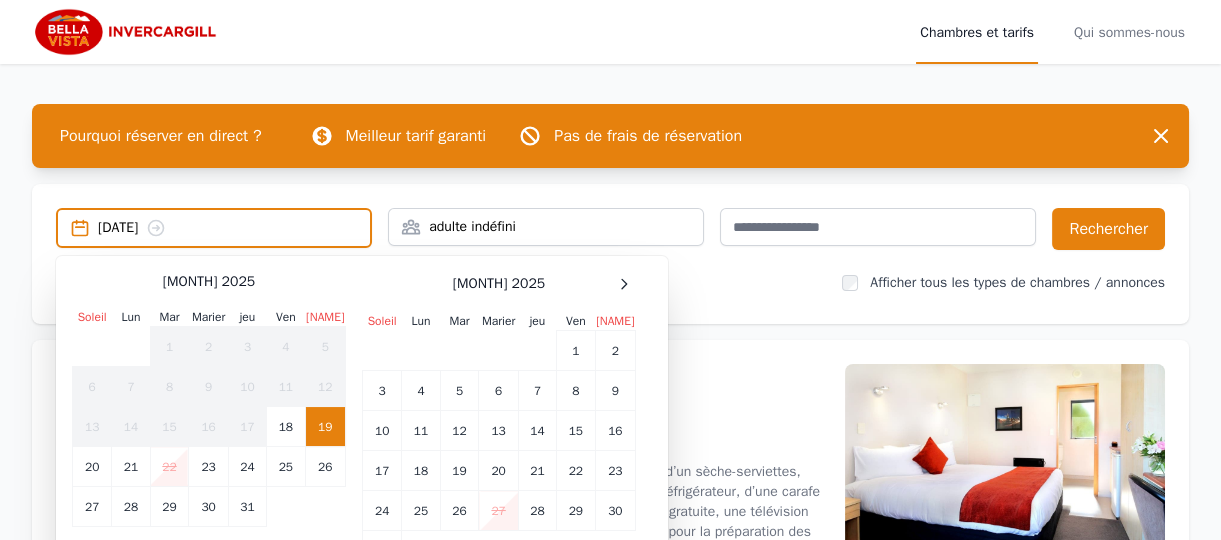 click on "[DATE]" at bounding box center [234, 228] 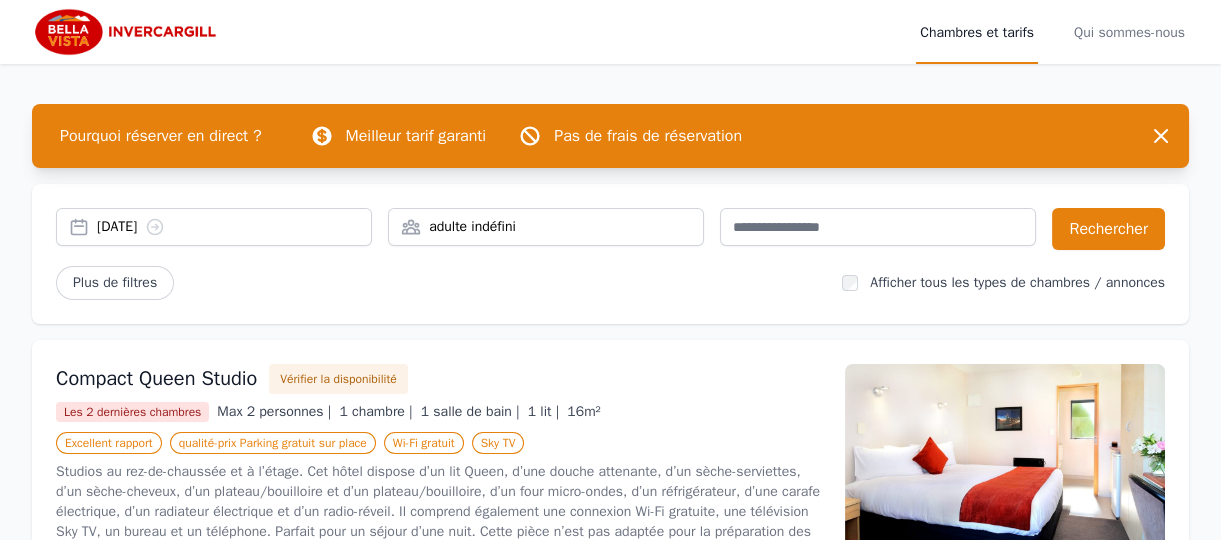 click on "adulte indéfini" at bounding box center (546, 227) 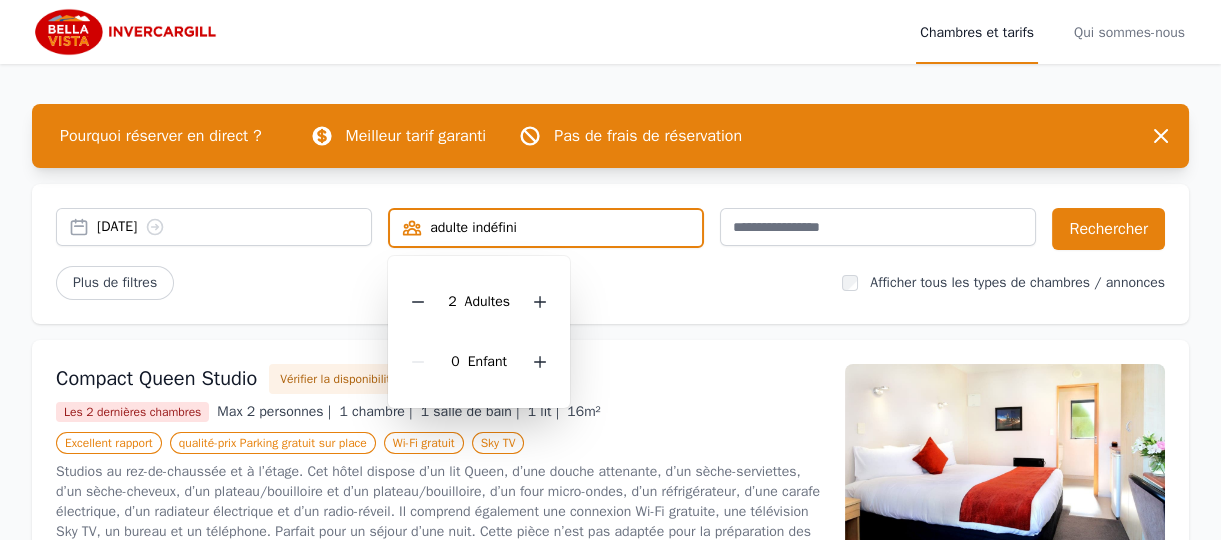 click on "2 Adultes" at bounding box center [479, 302] 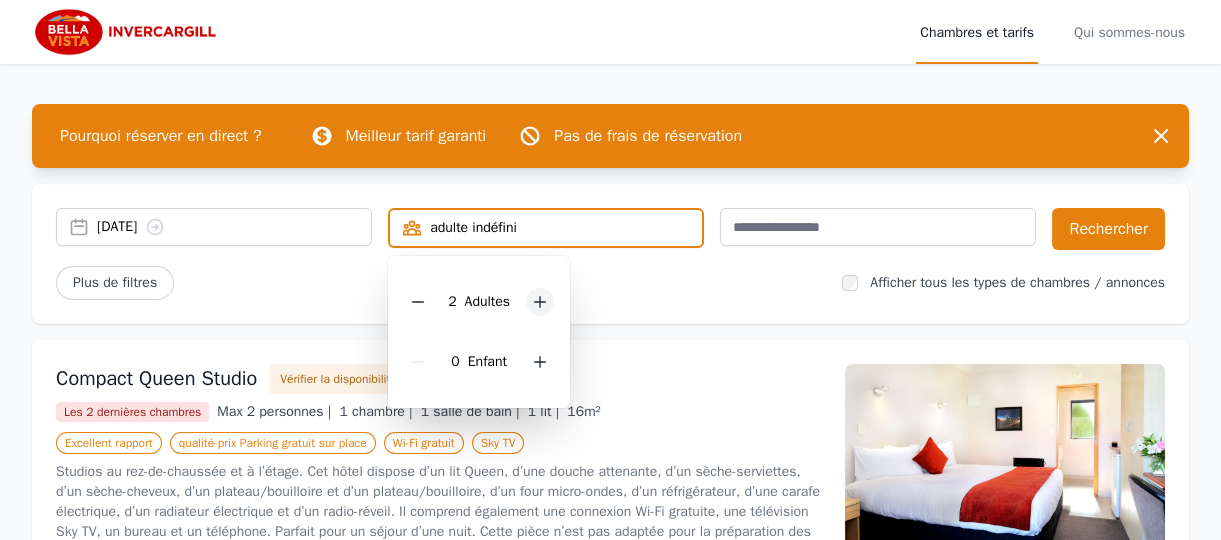click 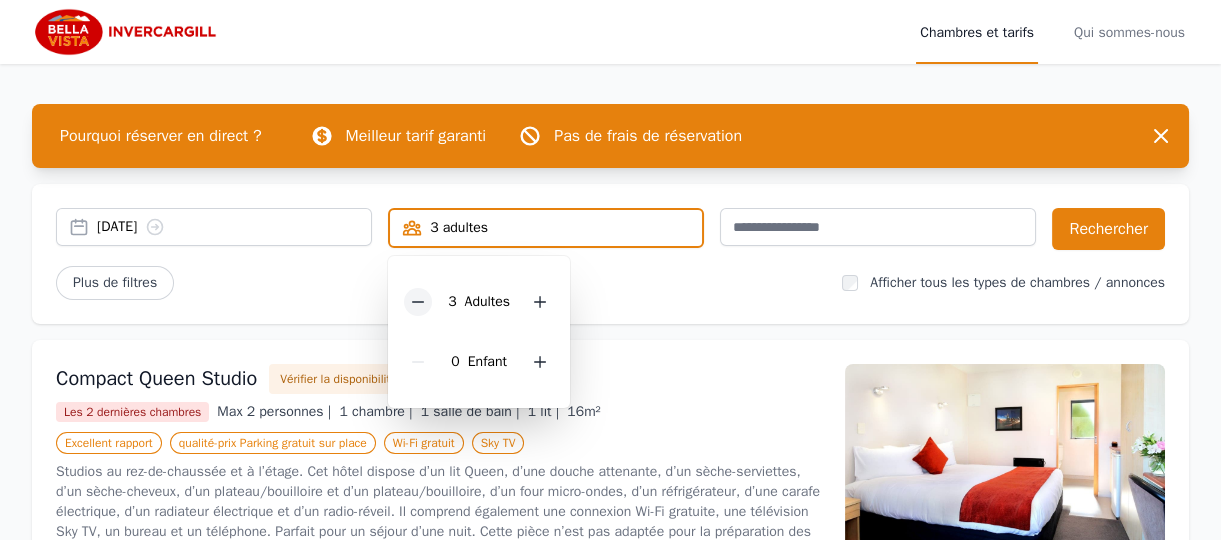 click 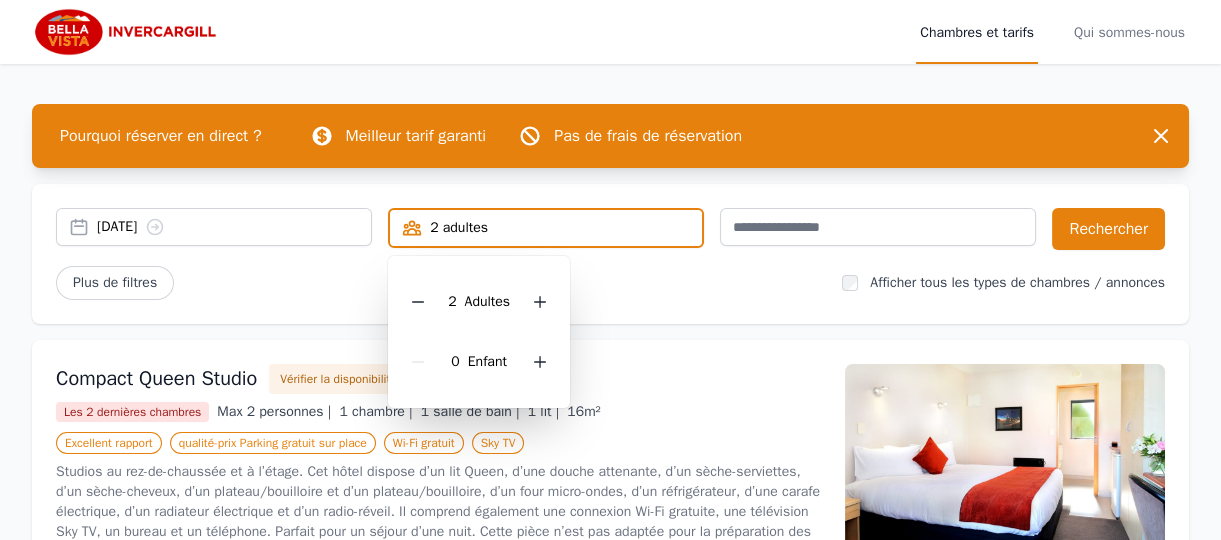 click on "Plus de filtres" at bounding box center (441, 283) 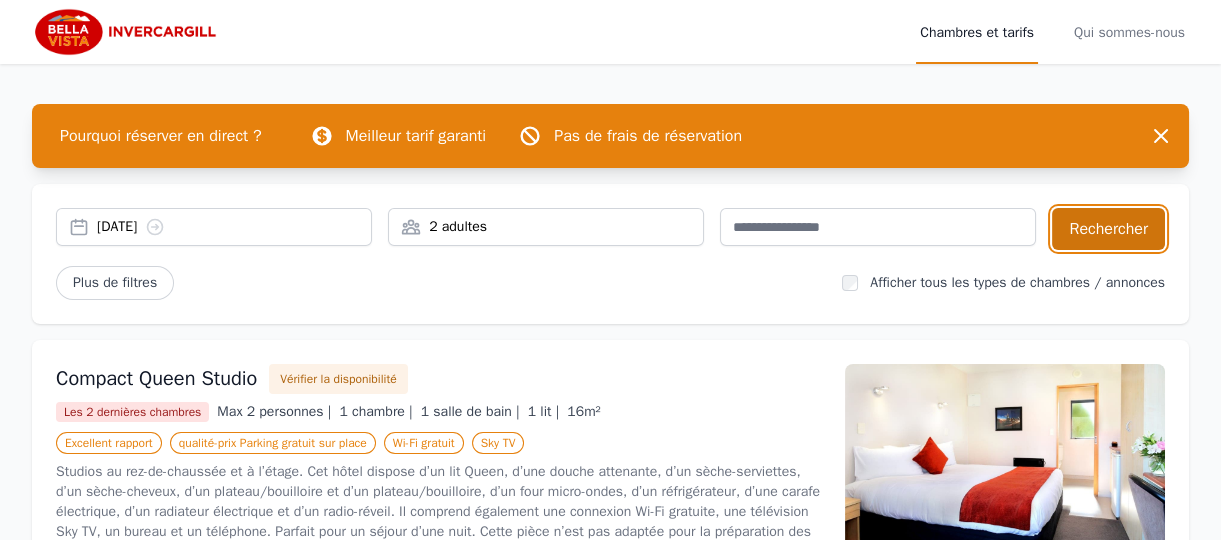 click on "Rechercher" at bounding box center (1108, 229) 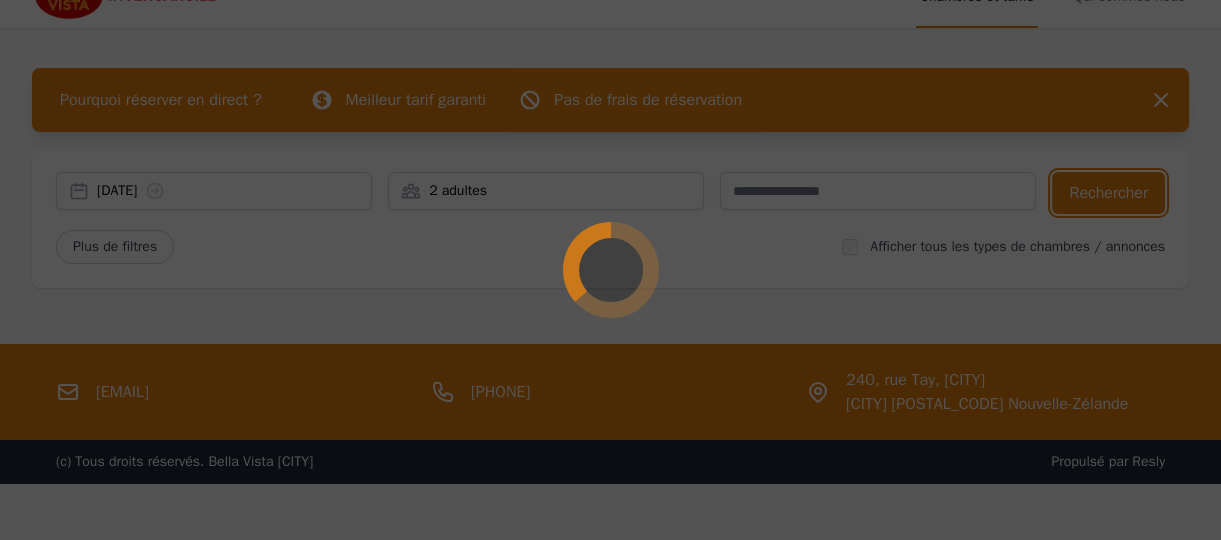 scroll, scrollTop: 96, scrollLeft: 0, axis: vertical 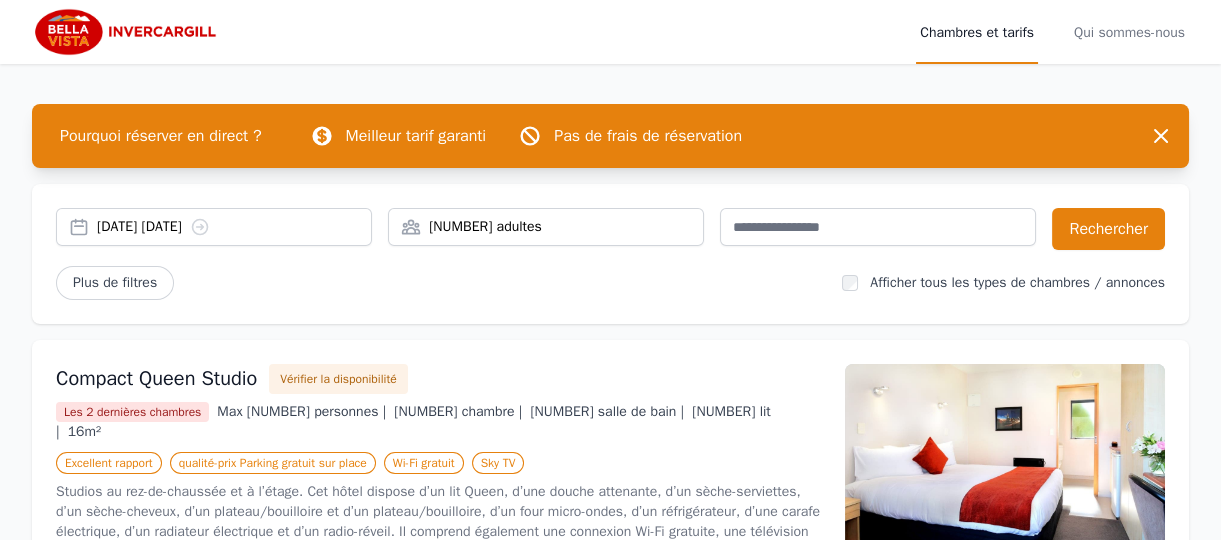 click on "[DATE] [DATE]" at bounding box center [214, 227] 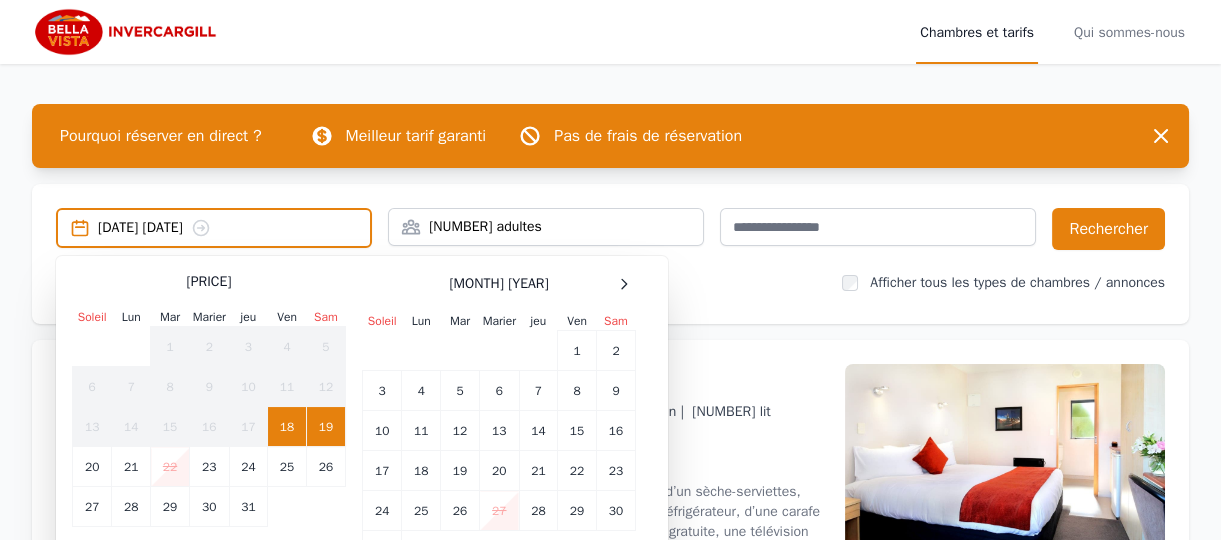 click on "19" at bounding box center (325, 427) 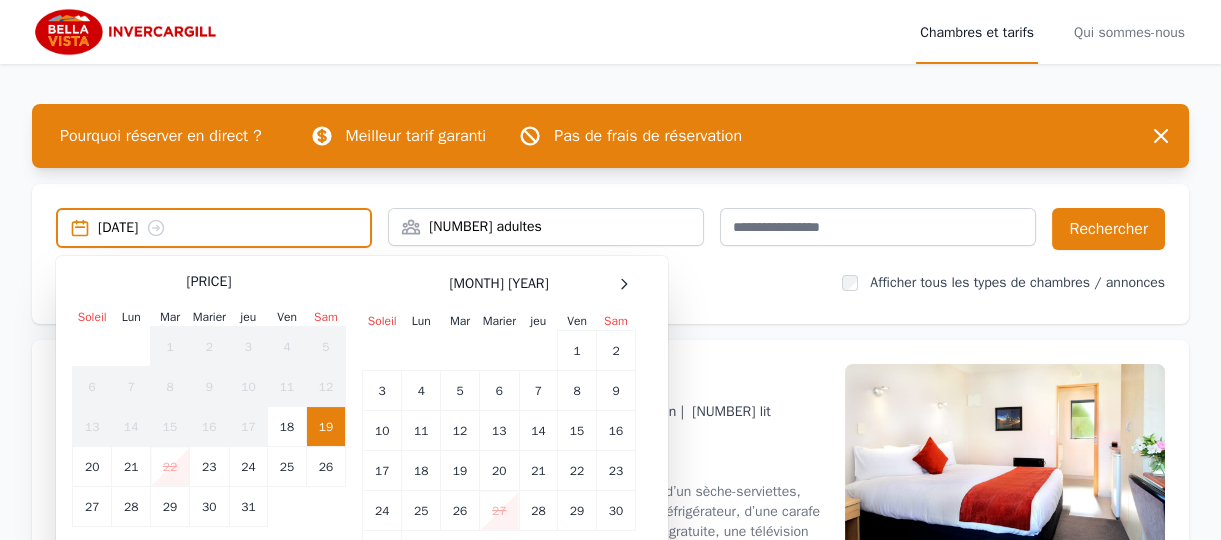 click 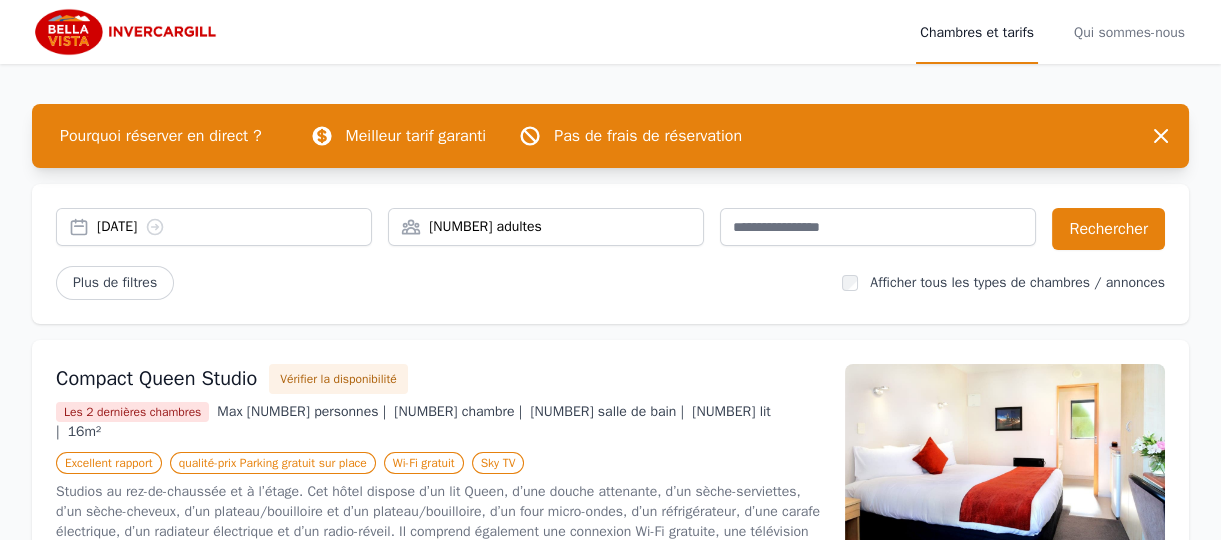 click 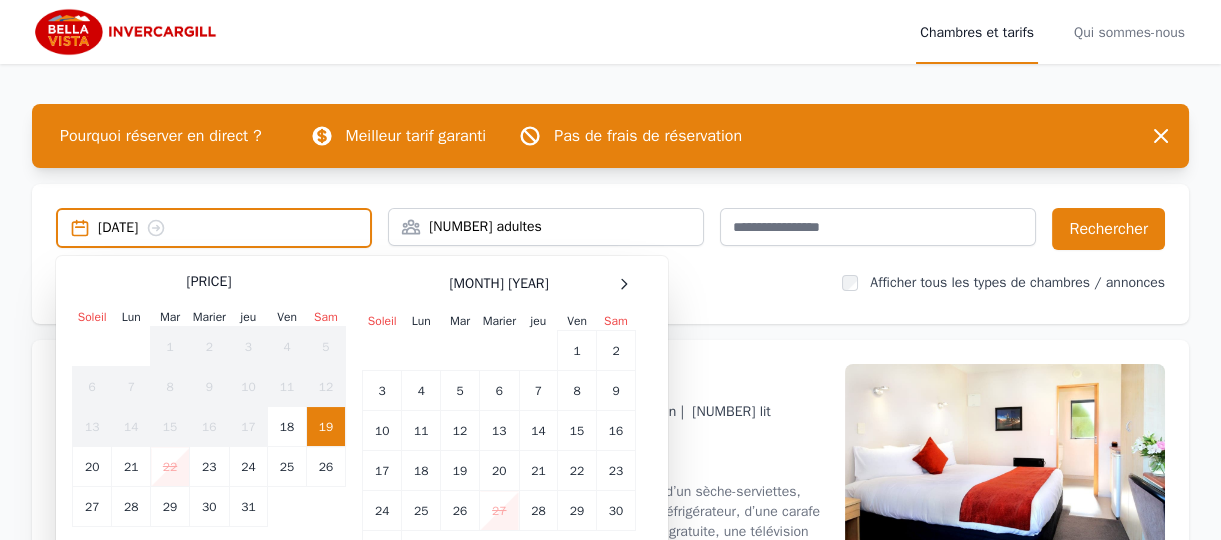 click on "[DATE]" at bounding box center (214, 228) 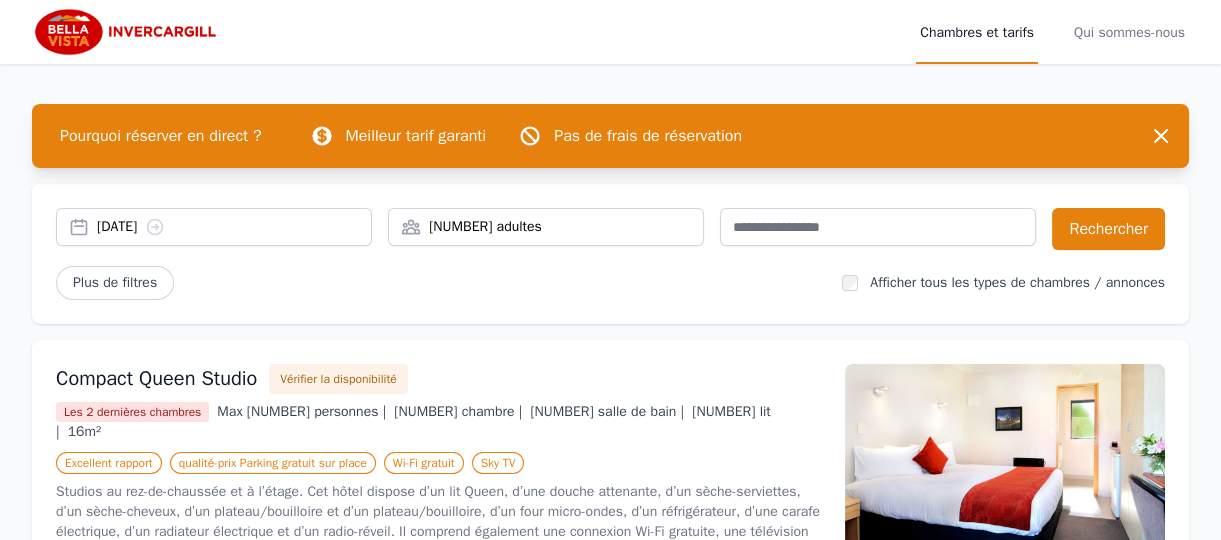 click on "[DATE]" at bounding box center (234, 227) 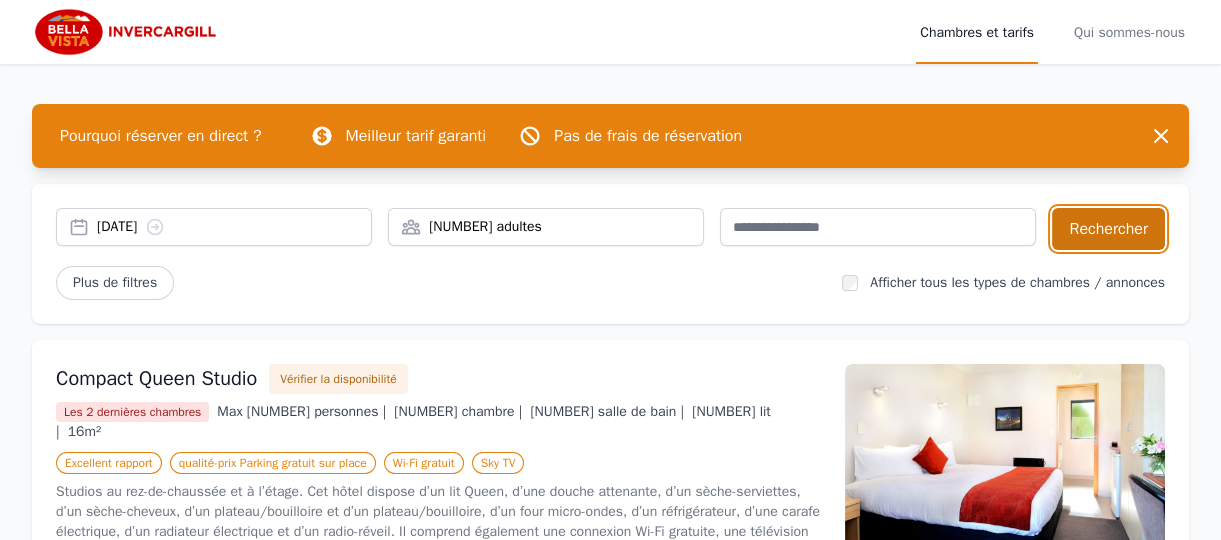 click on "Rechercher" at bounding box center (1108, 229) 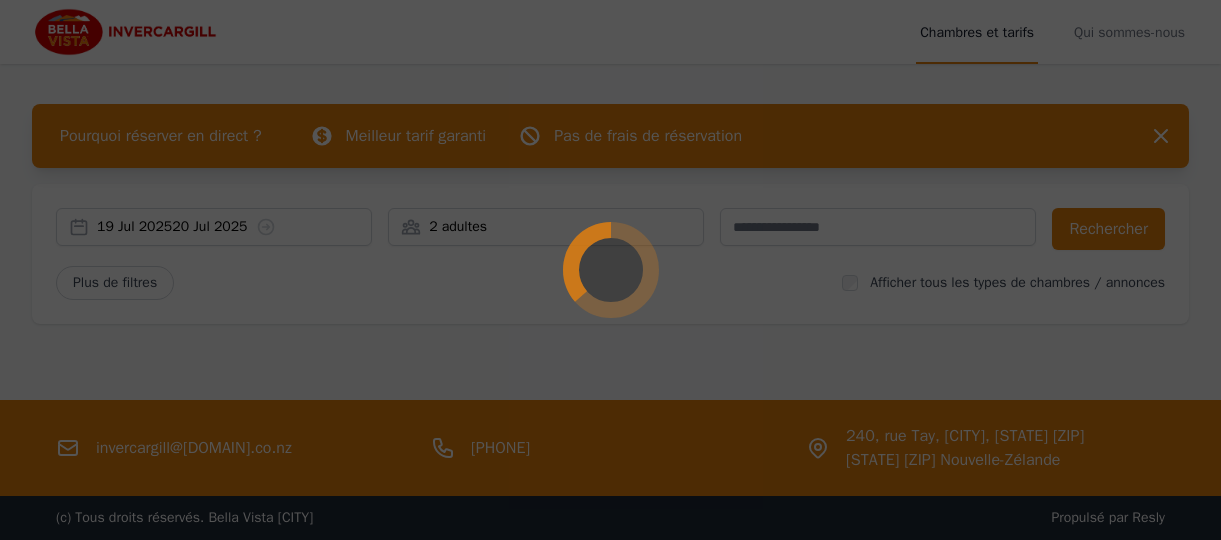 scroll, scrollTop: 0, scrollLeft: 0, axis: both 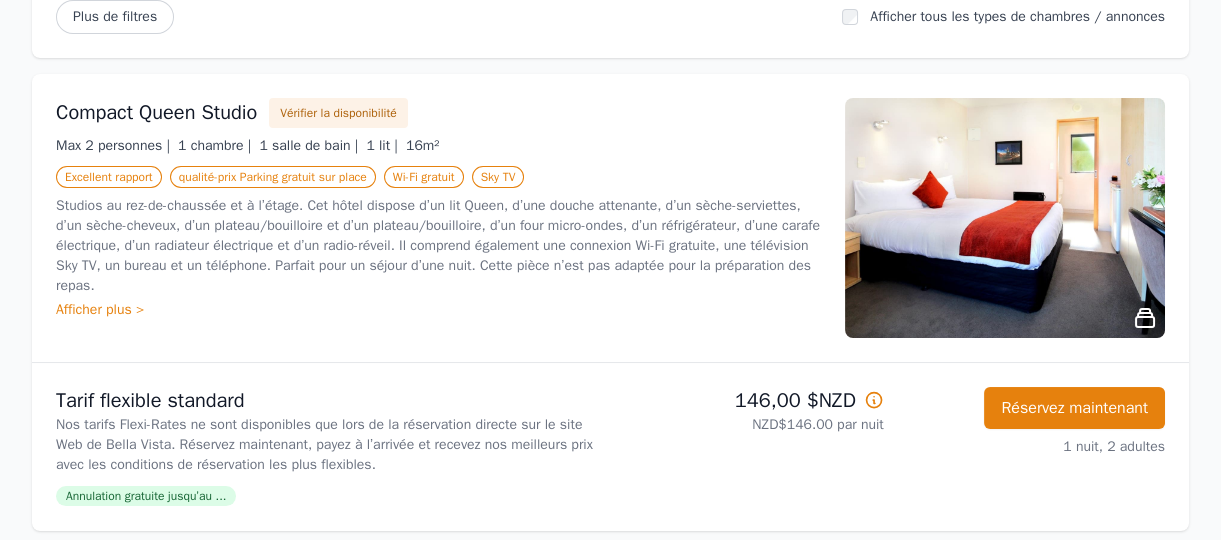 click at bounding box center (1005, 218) 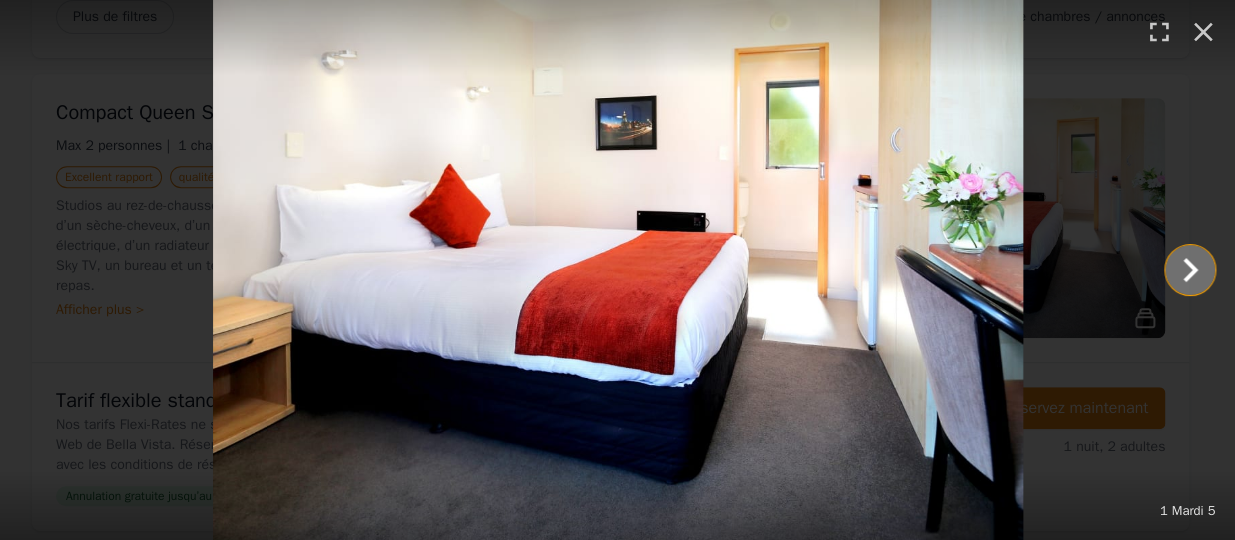 click 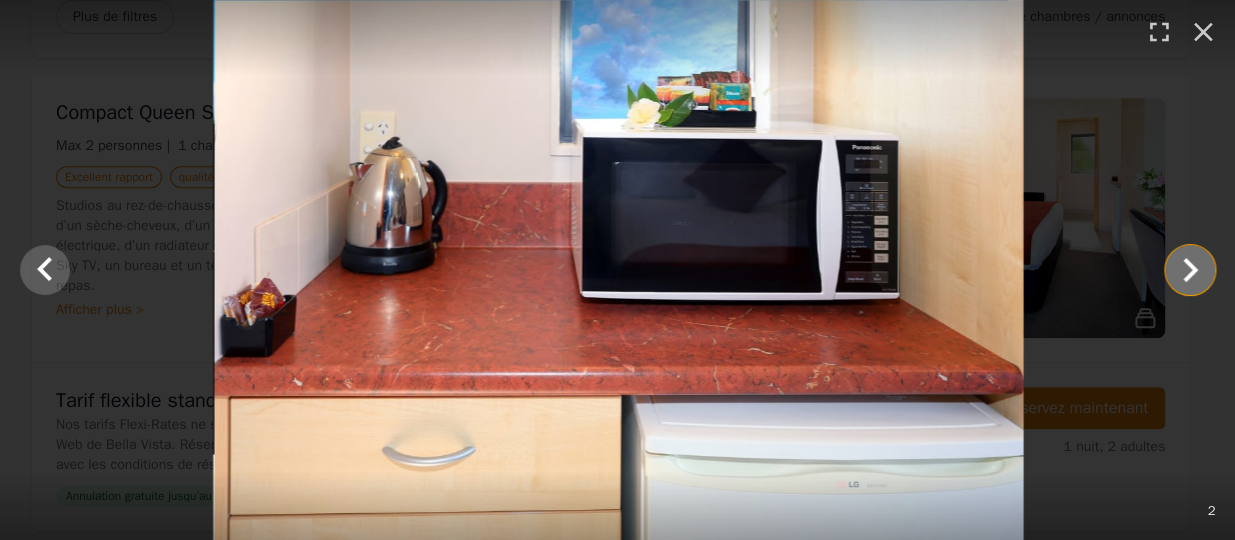 click 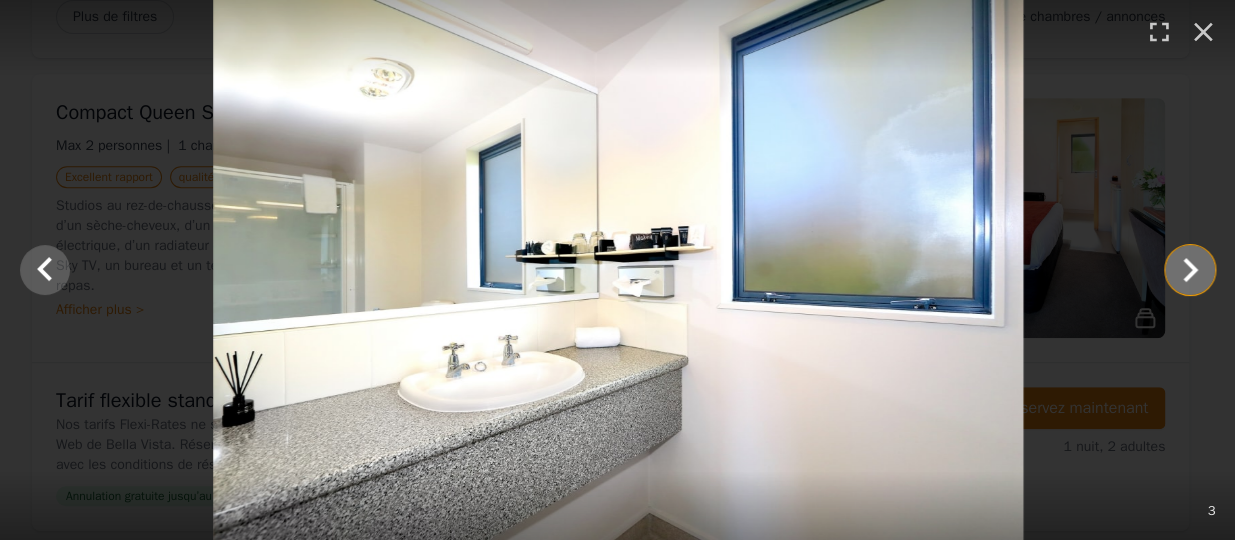 click 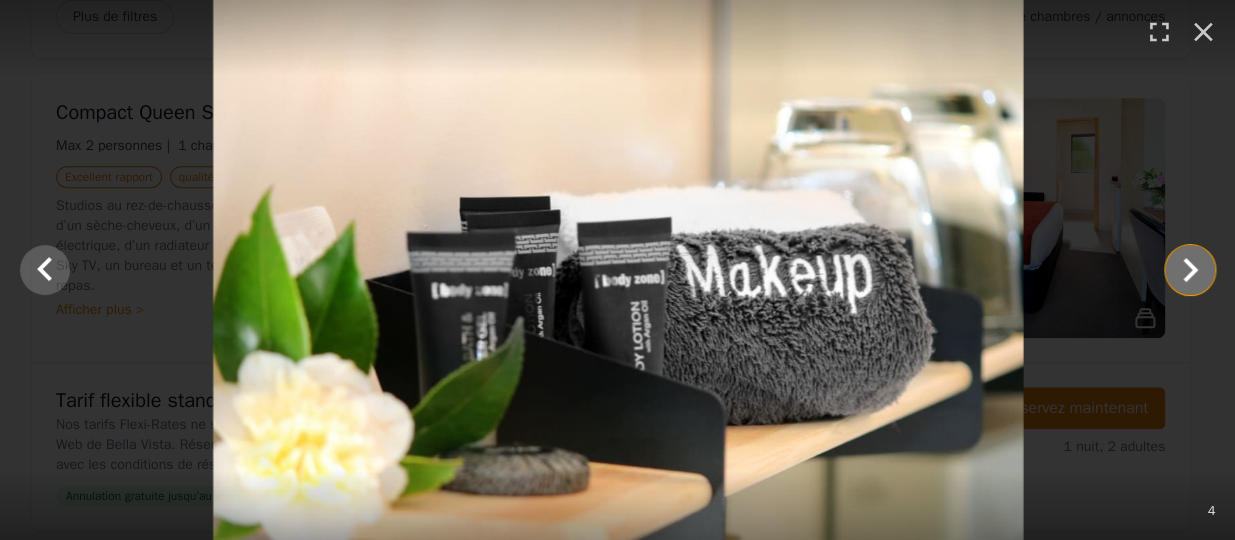 click 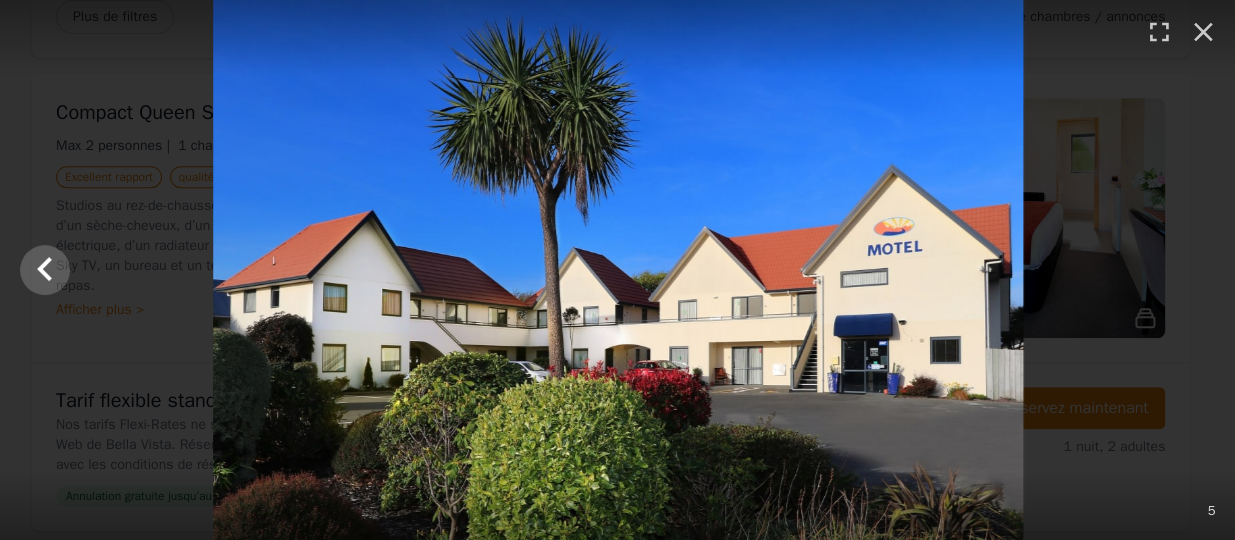 click at bounding box center (617, 270) 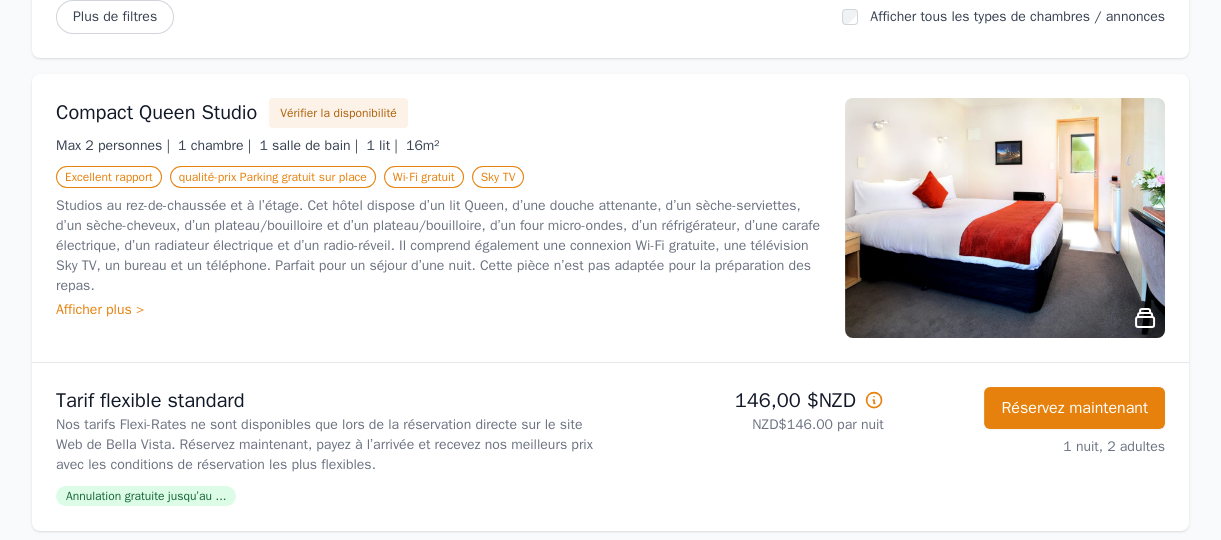 click 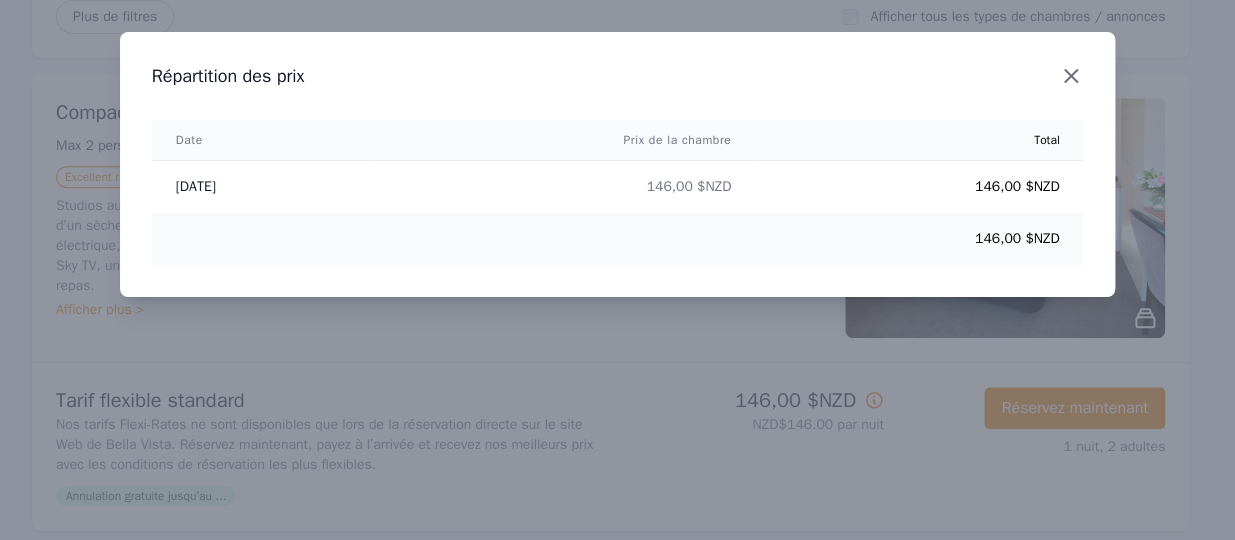 click 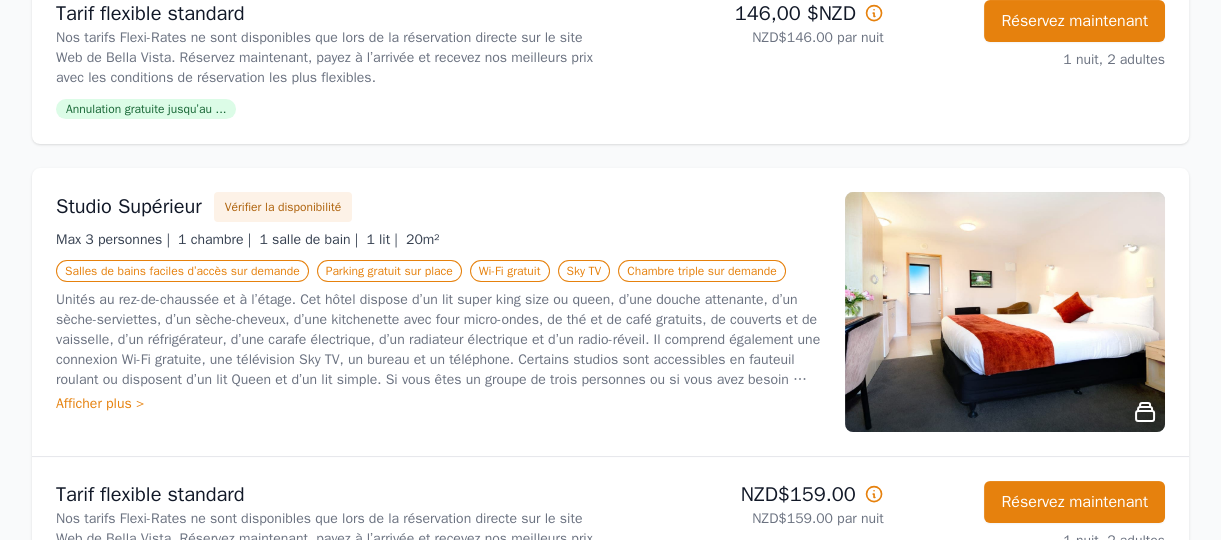 scroll, scrollTop: 690, scrollLeft: 0, axis: vertical 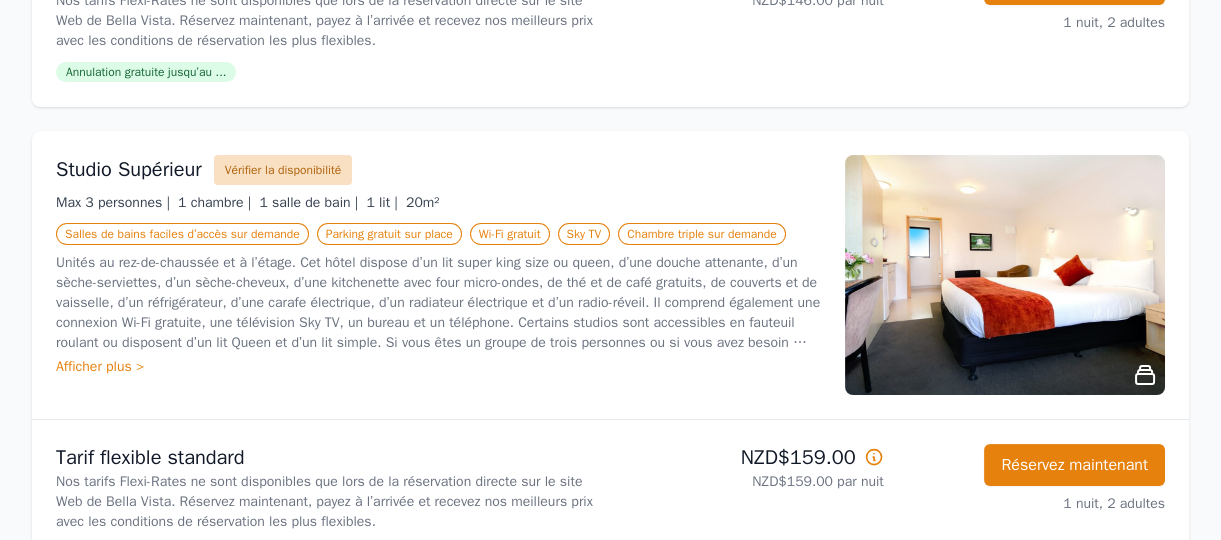 click on "Vérifier la disponibilité" at bounding box center (283, 170) 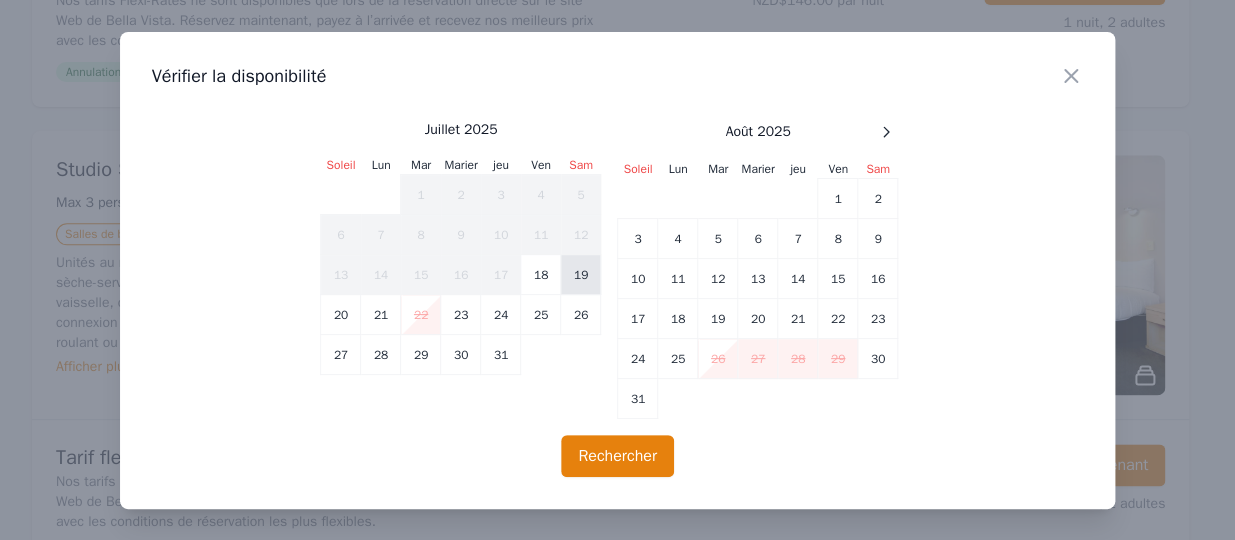 click on "19" at bounding box center [581, 275] 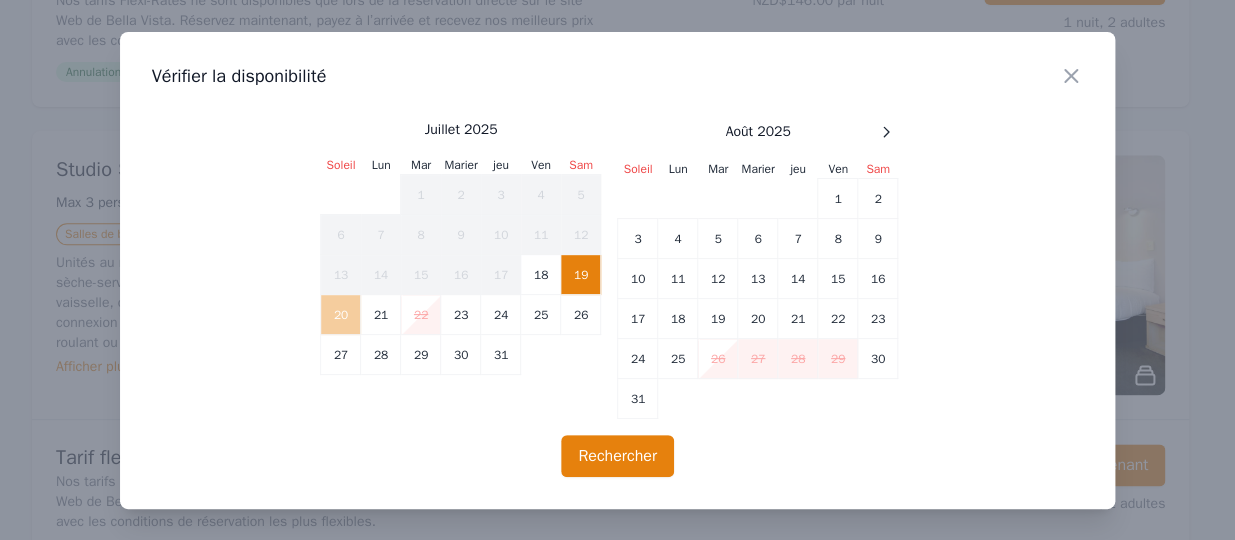 click on "20" at bounding box center (341, 315) 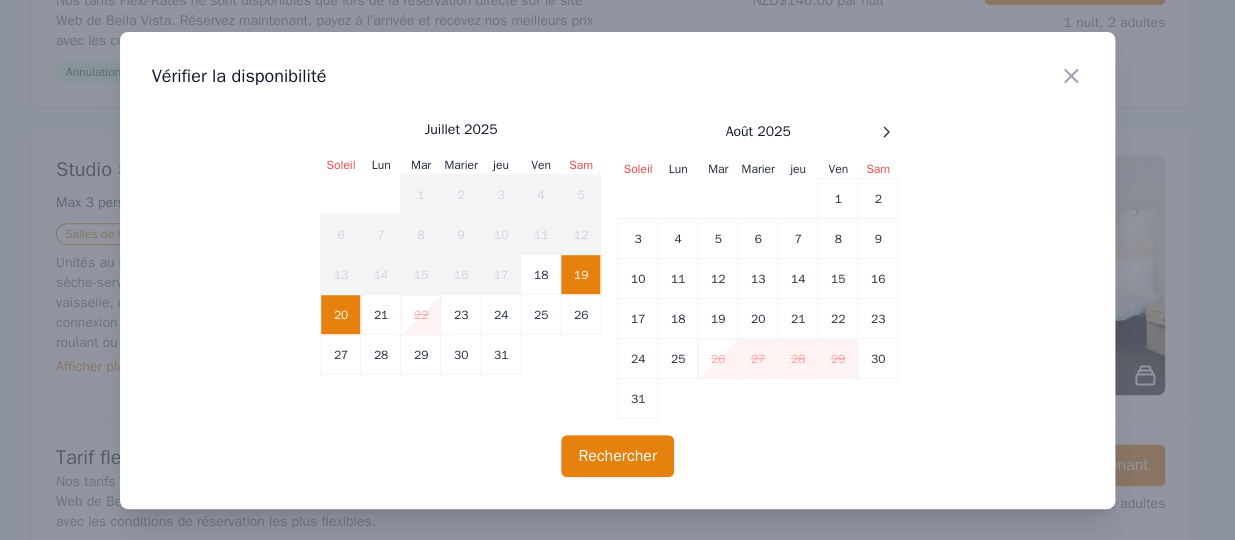 click on "20" at bounding box center (341, 315) 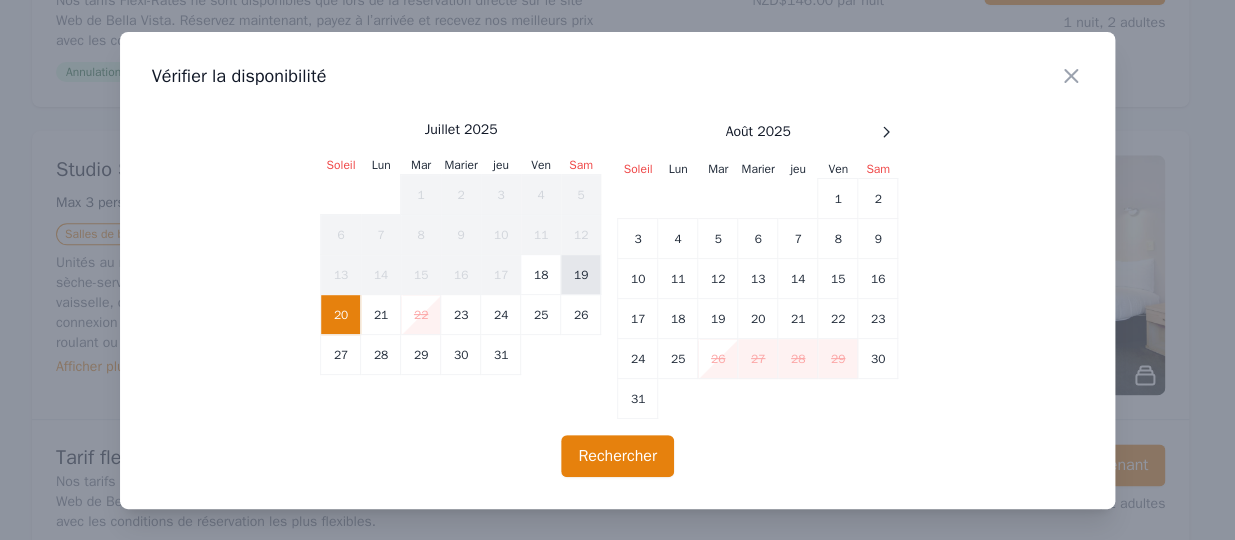 click on "19" at bounding box center [581, 275] 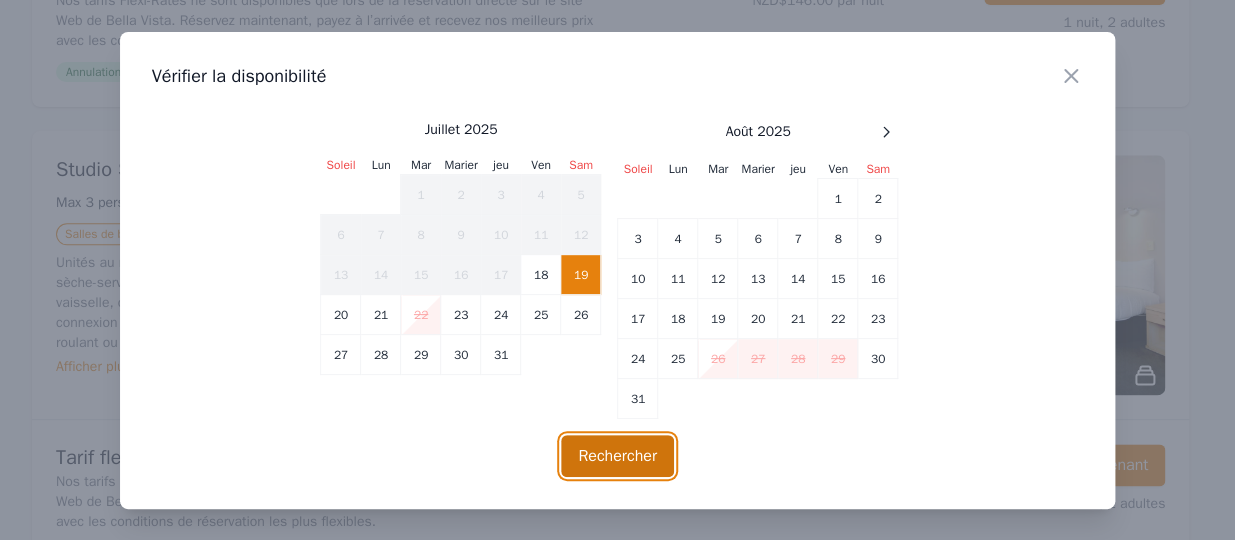 click on "Rechercher" at bounding box center [617, 456] 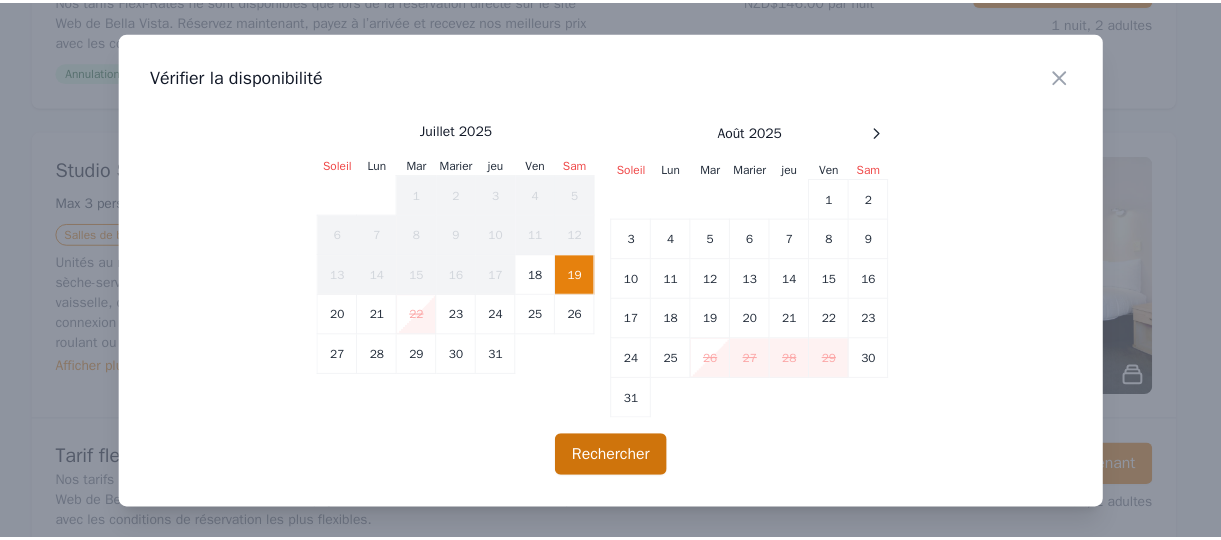 scroll, scrollTop: 96, scrollLeft: 0, axis: vertical 